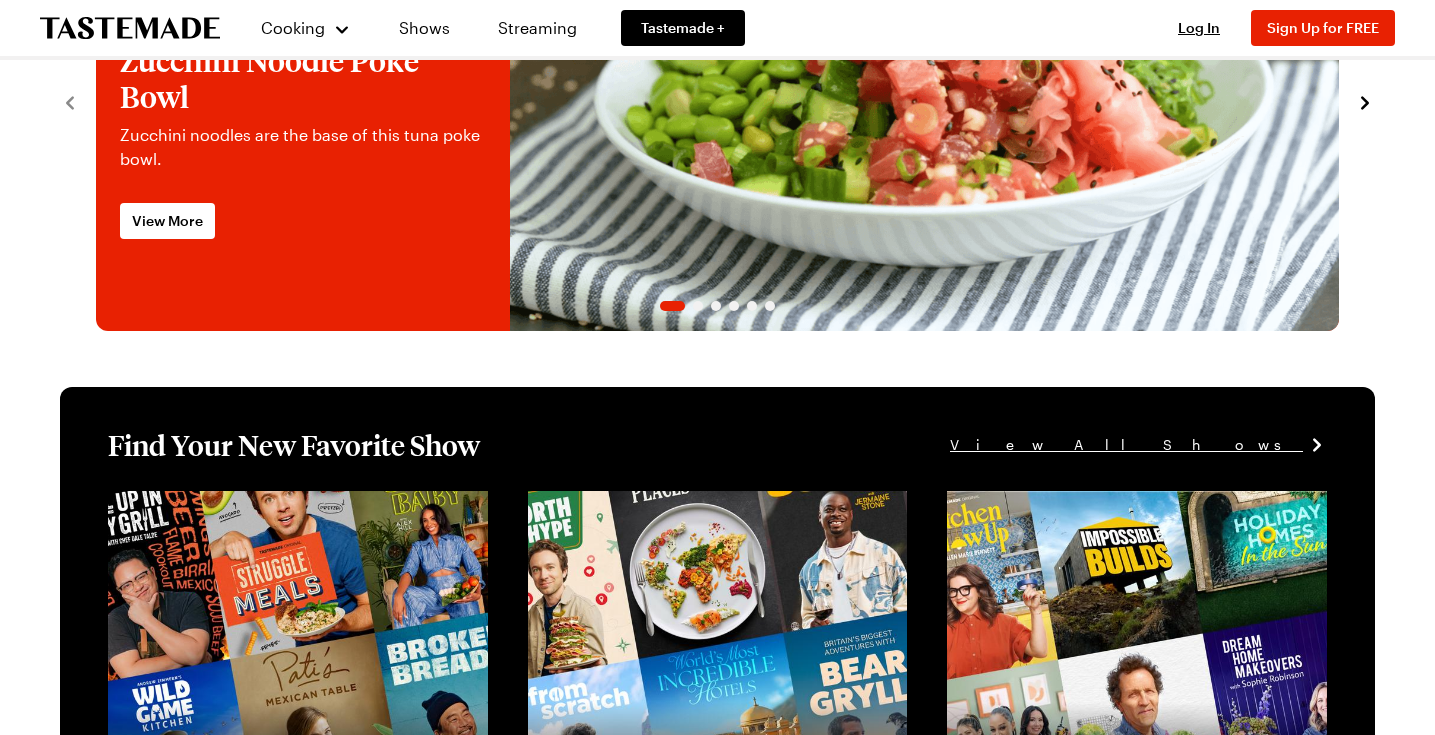 scroll, scrollTop: 461, scrollLeft: 0, axis: vertical 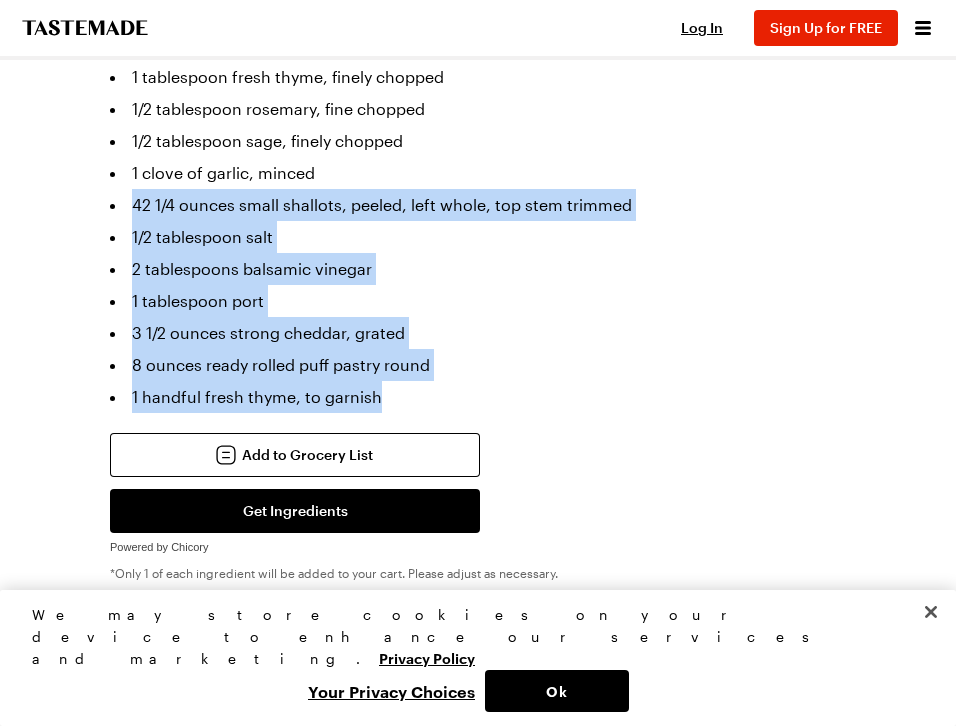 drag, startPoint x: 134, startPoint y: 204, endPoint x: 398, endPoint y: 385, distance: 320.08905 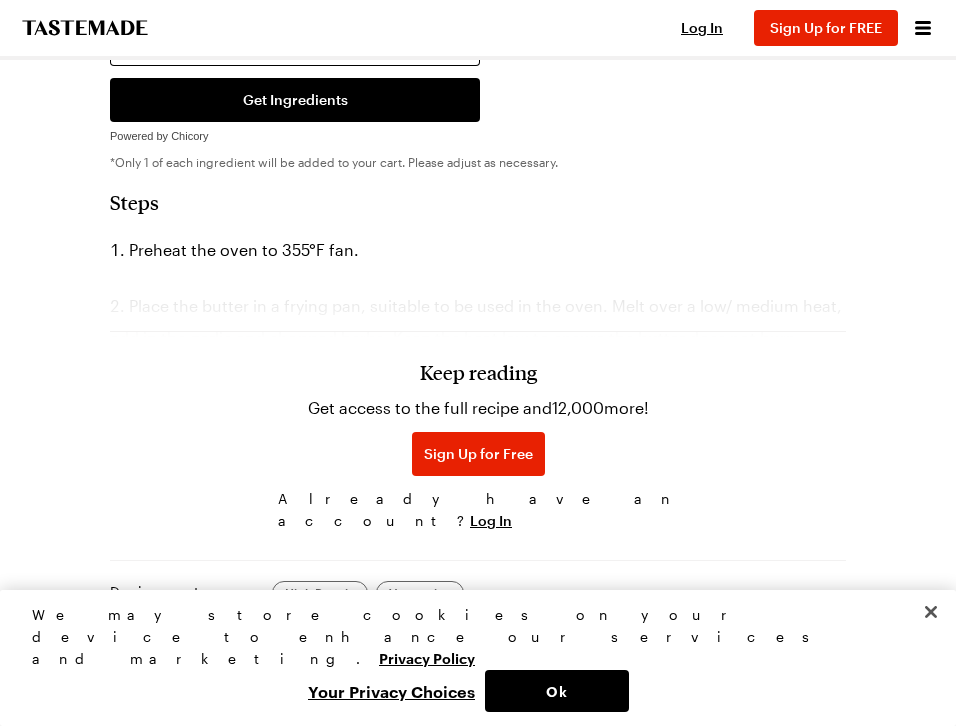 scroll, scrollTop: 1657, scrollLeft: 0, axis: vertical 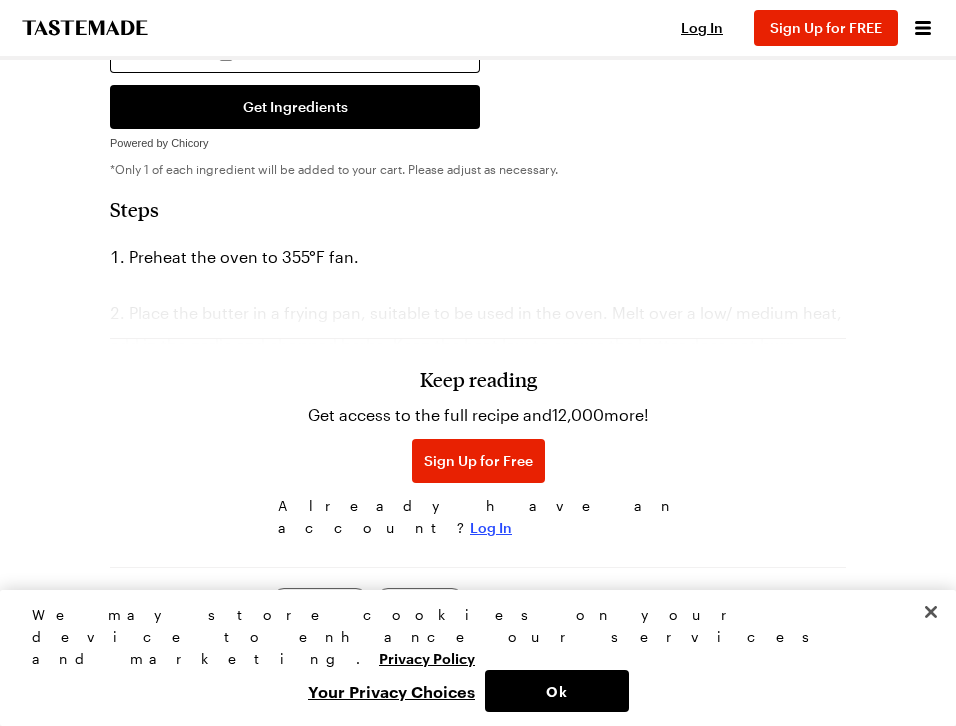 click on "Log In" at bounding box center [491, 528] 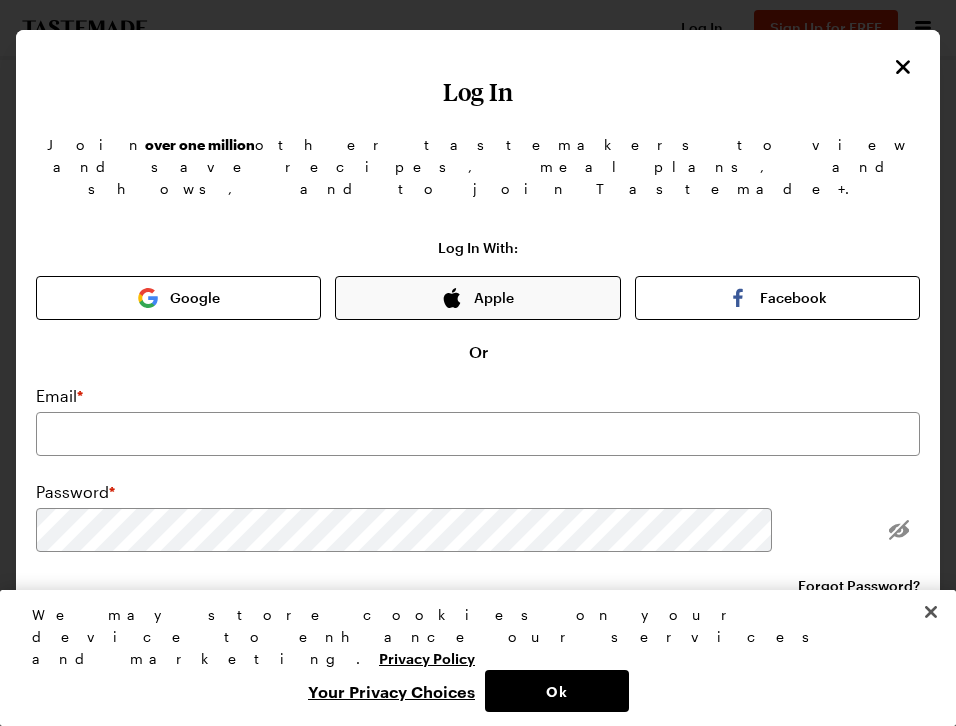 scroll, scrollTop: 0, scrollLeft: 0, axis: both 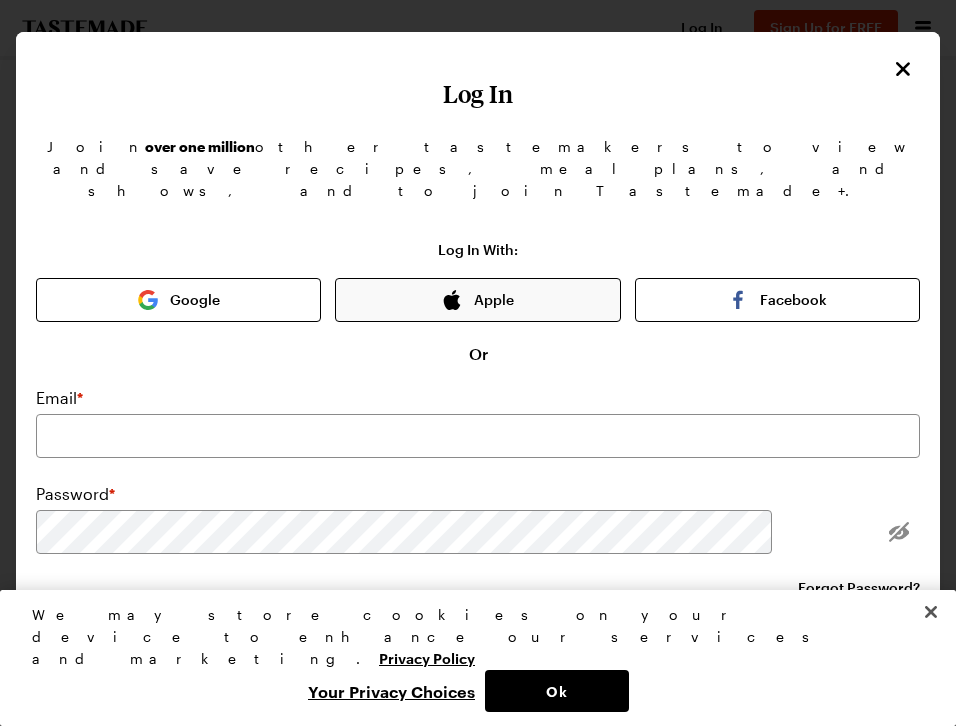 click on "Apple" at bounding box center [477, 300] 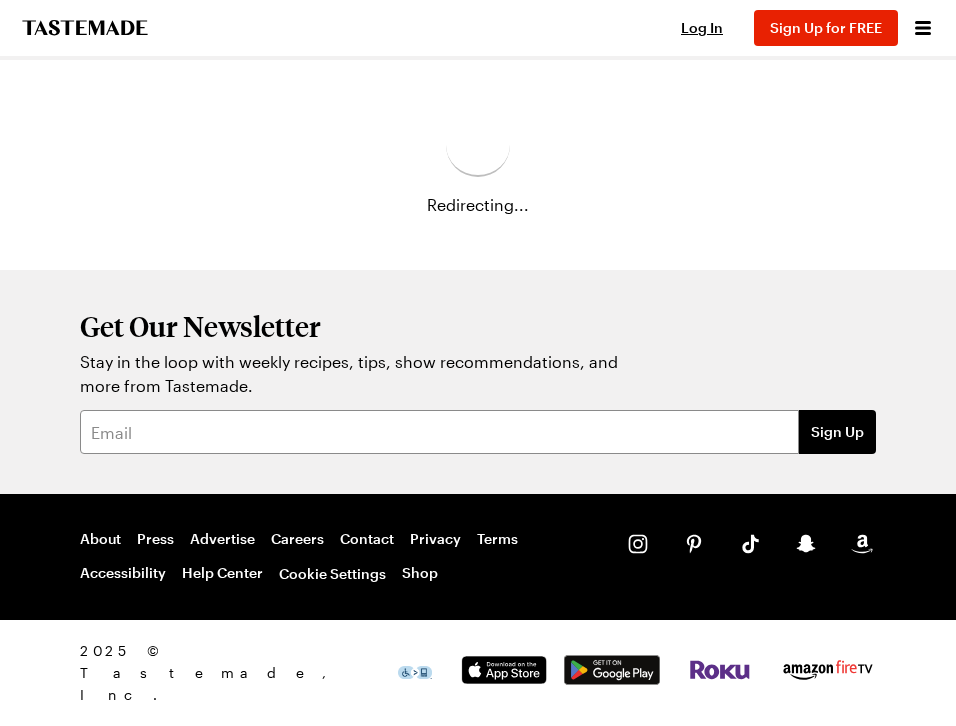 scroll, scrollTop: 0, scrollLeft: 0, axis: both 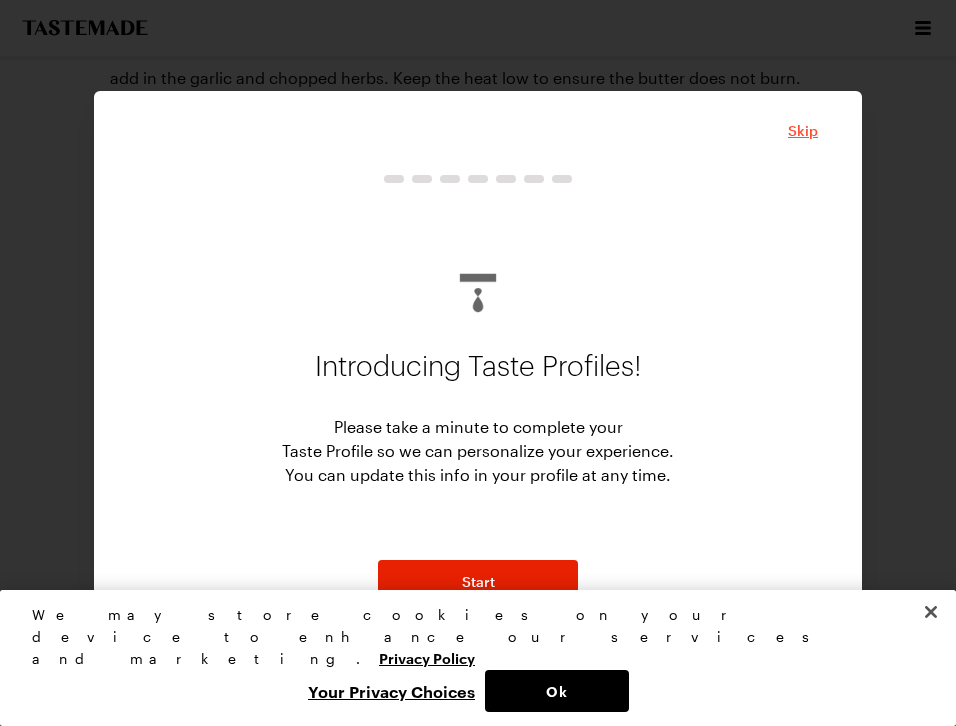 click on "Skip" at bounding box center [803, 131] 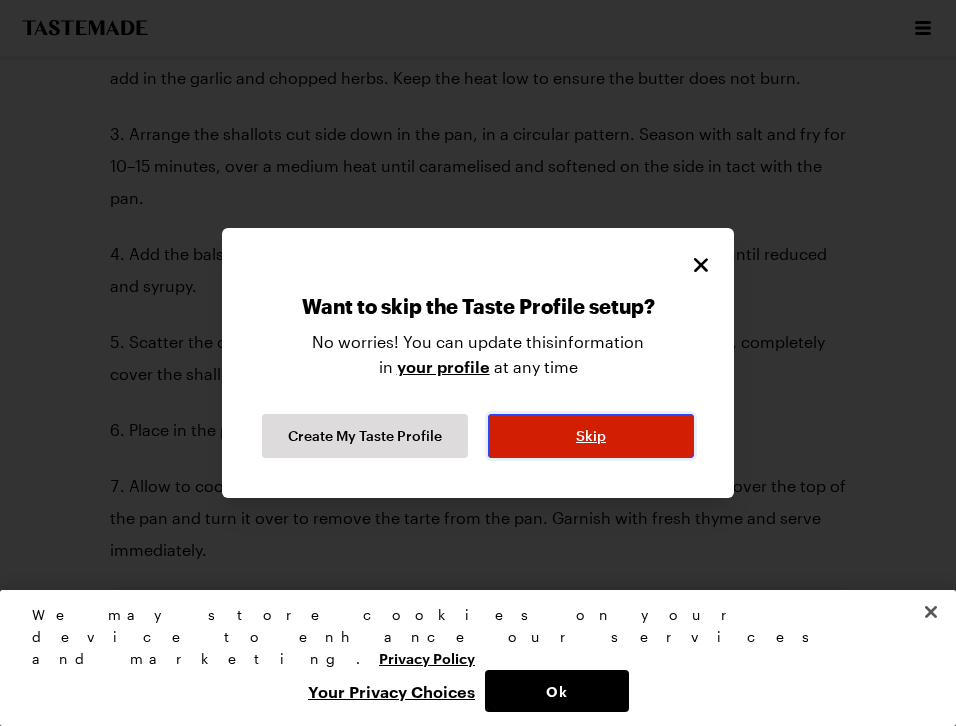 click on "Skip" at bounding box center (591, 436) 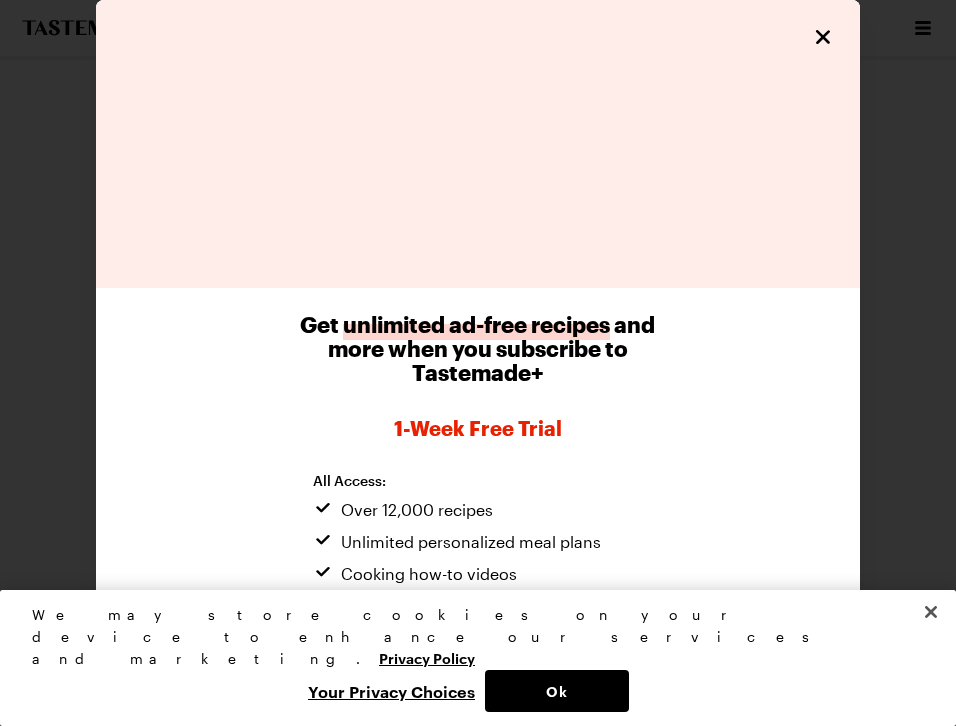 scroll, scrollTop: 108, scrollLeft: 0, axis: vertical 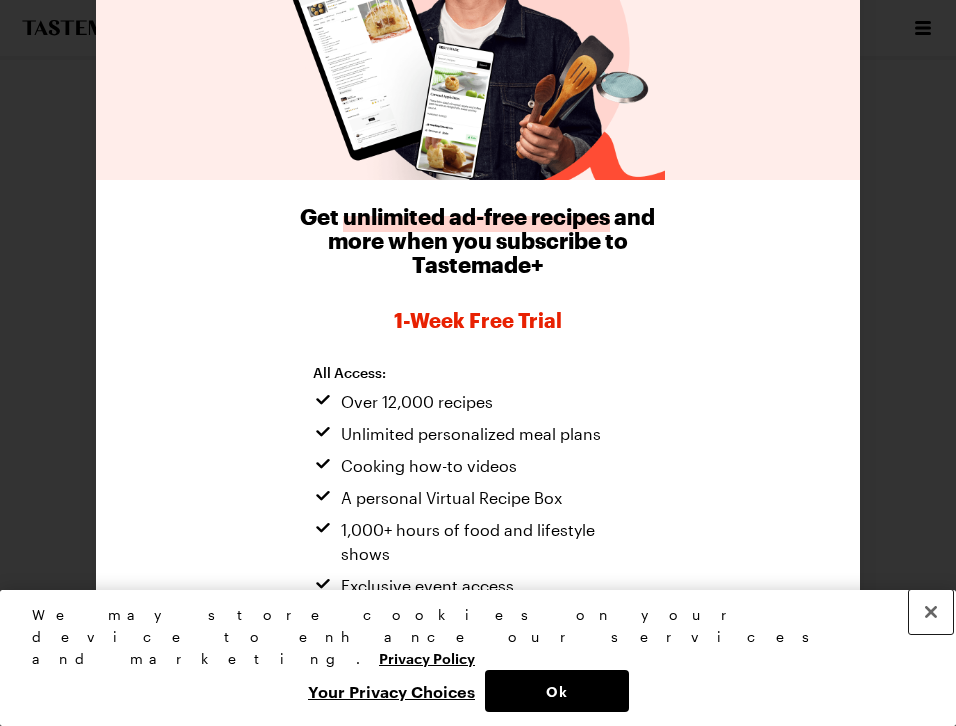 click at bounding box center [931, 612] 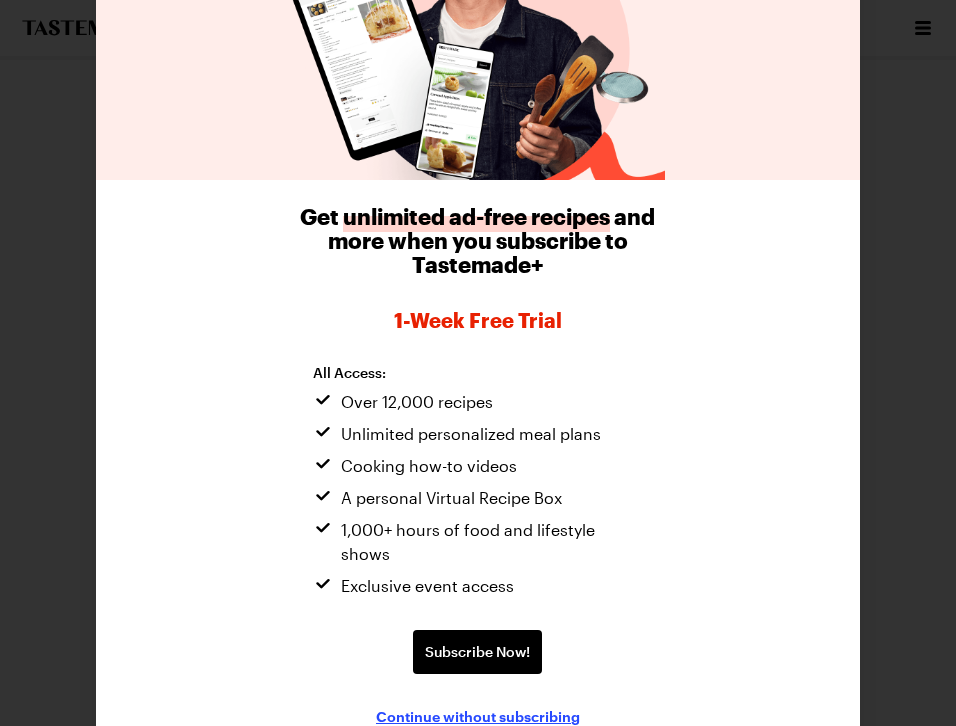 click on "Continue without subscribing" at bounding box center [478, 716] 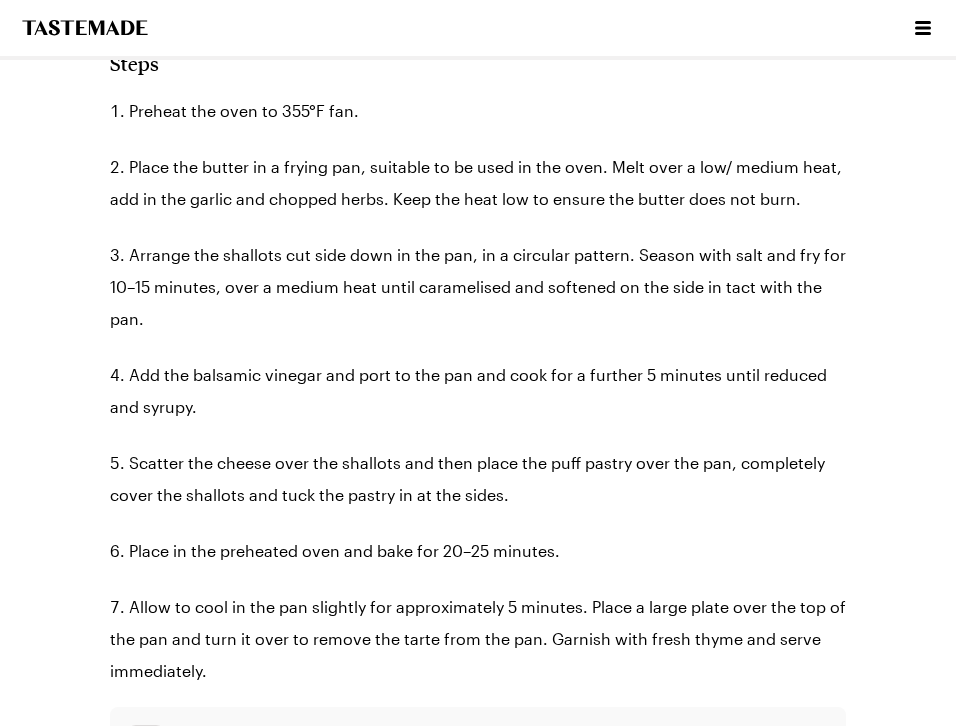scroll, scrollTop: 1787, scrollLeft: 0, axis: vertical 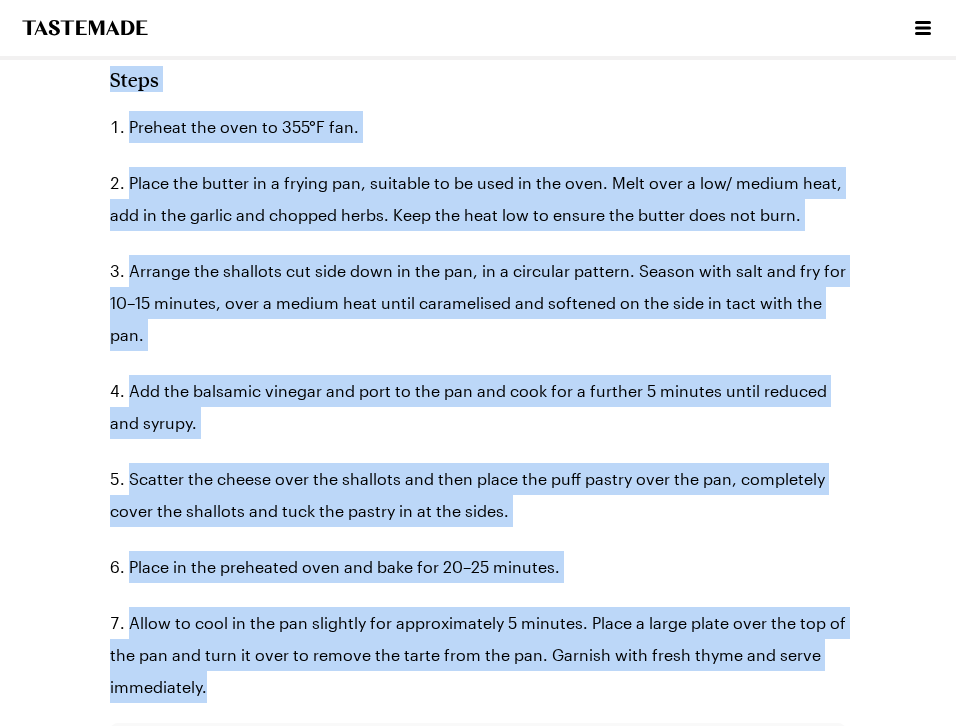 drag, startPoint x: 106, startPoint y: 78, endPoint x: 268, endPoint y: 673, distance: 616.65955 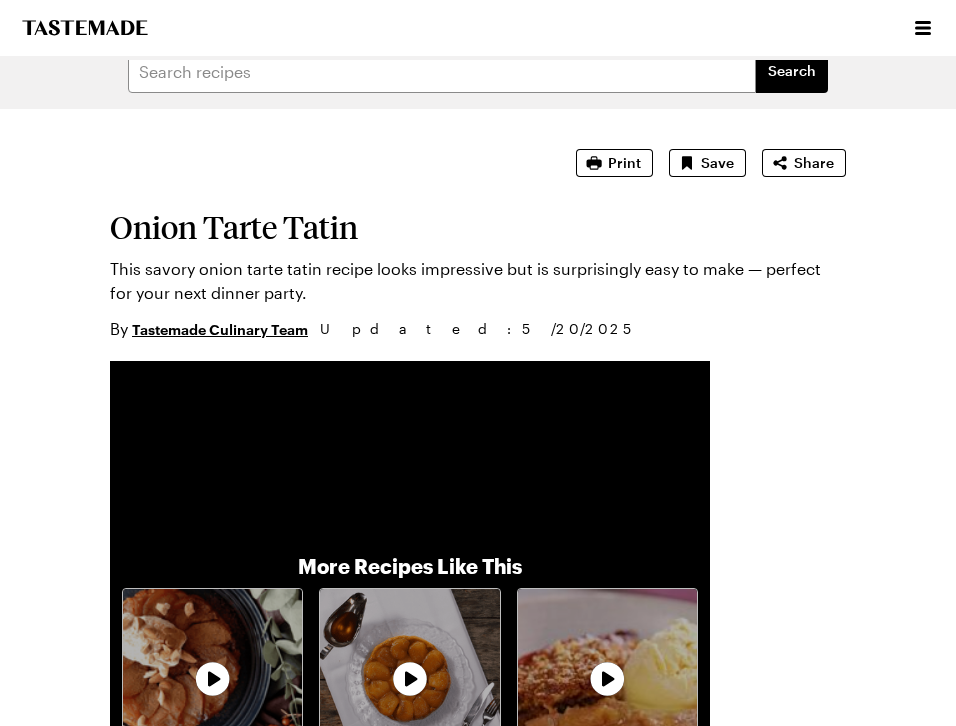 scroll, scrollTop: 0, scrollLeft: 0, axis: both 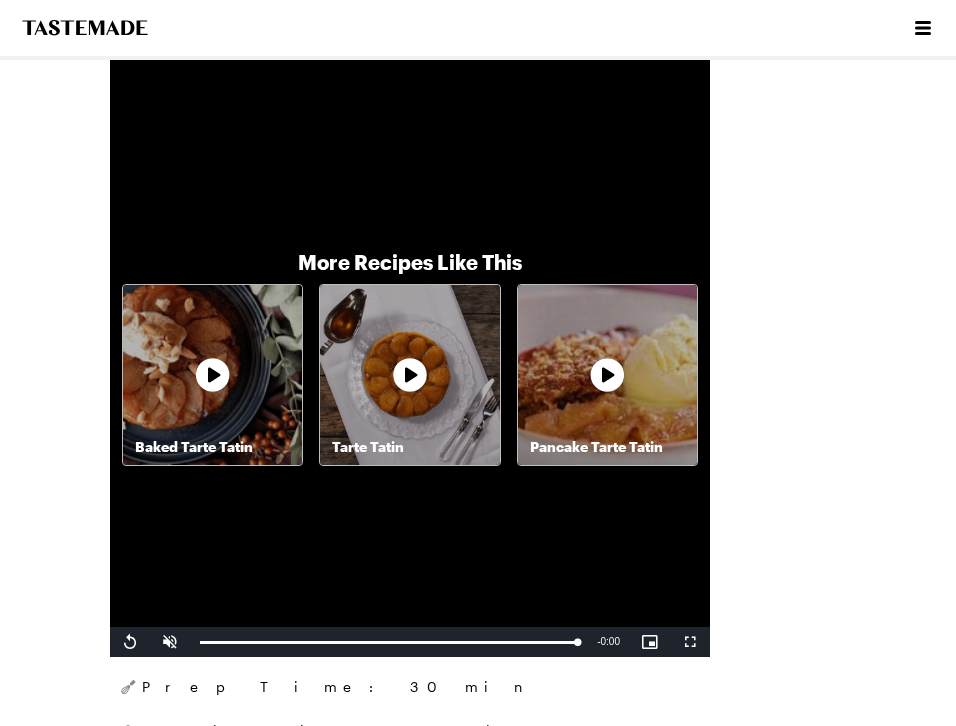 type on "x" 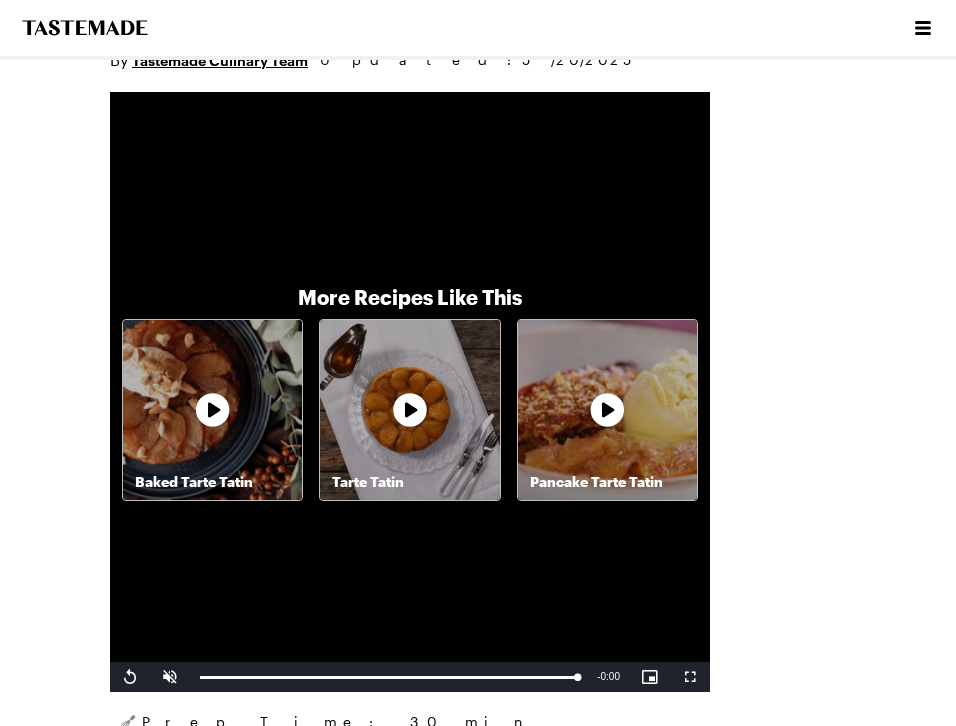 scroll, scrollTop: 300, scrollLeft: 0, axis: vertical 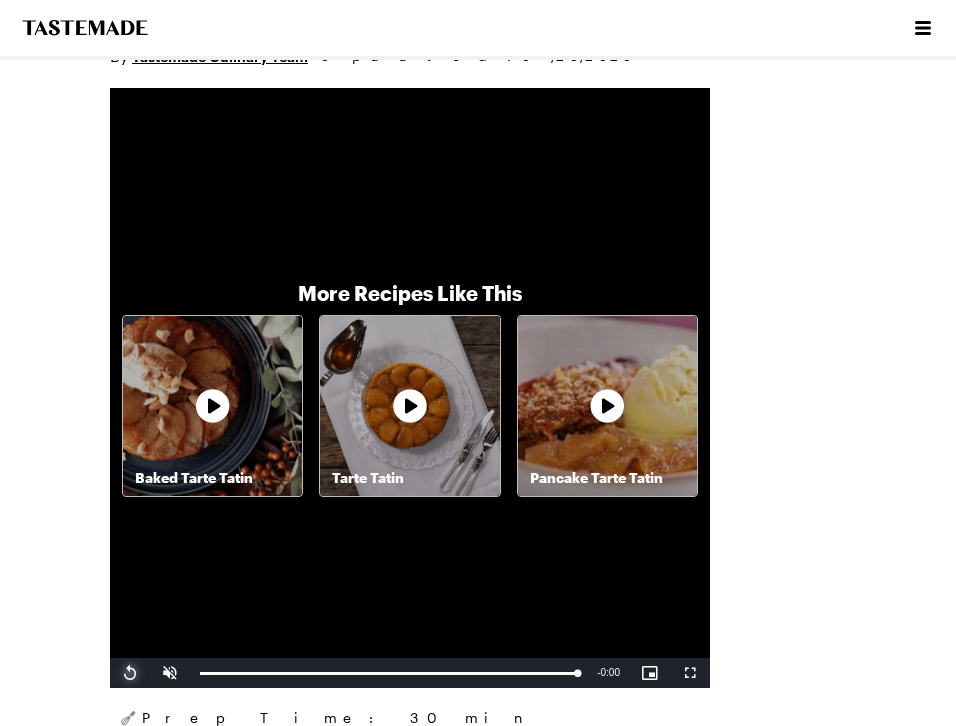 click at bounding box center (130, 673) 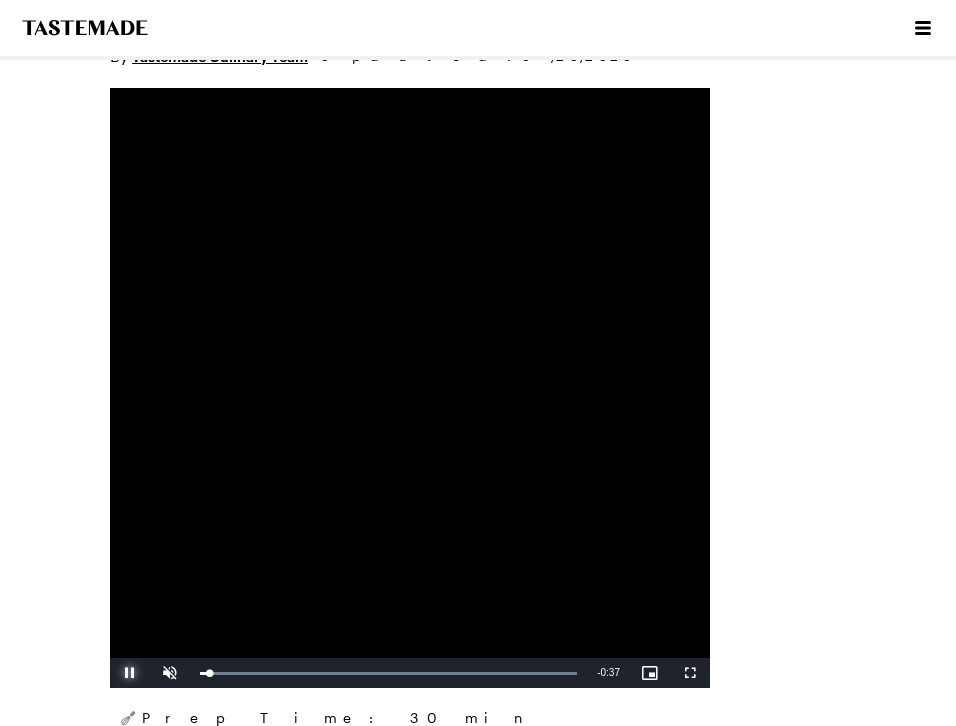 click at bounding box center [130, 673] 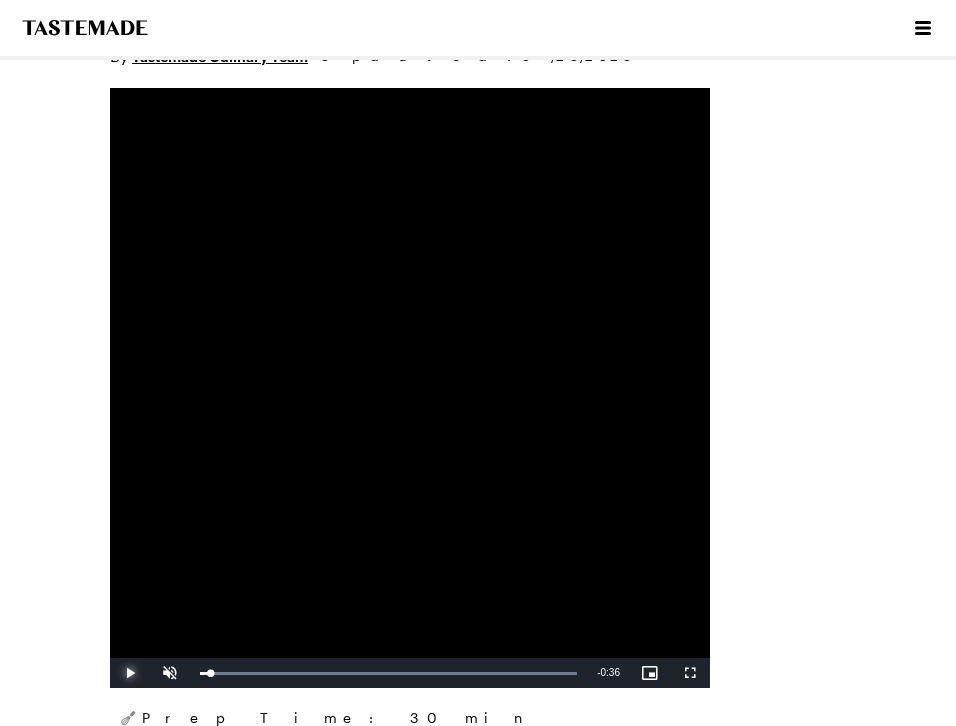 type 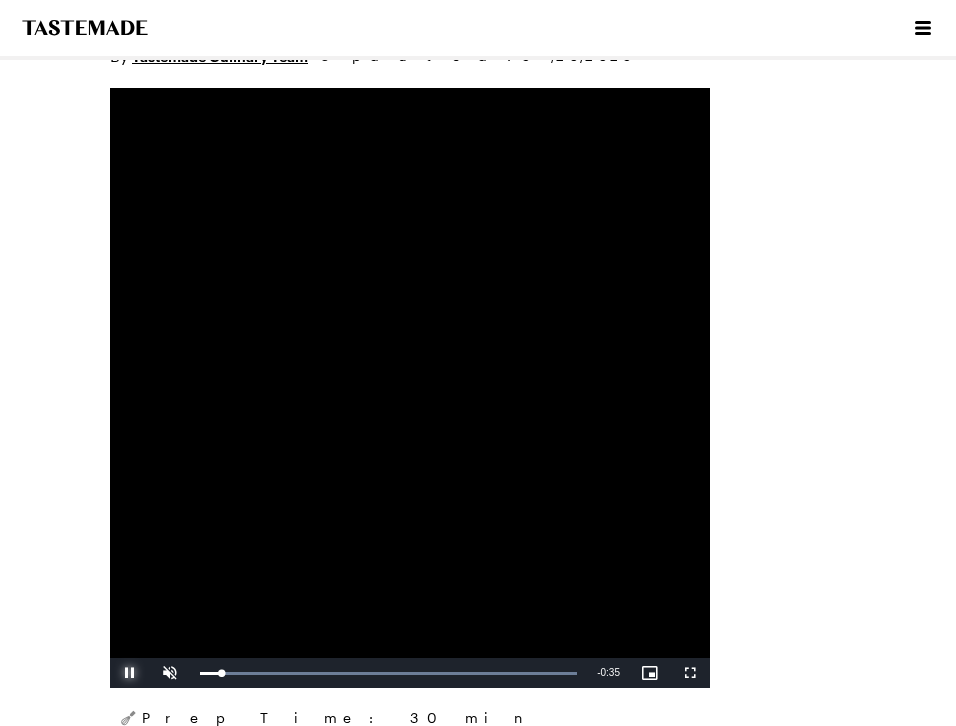 click at bounding box center (130, 673) 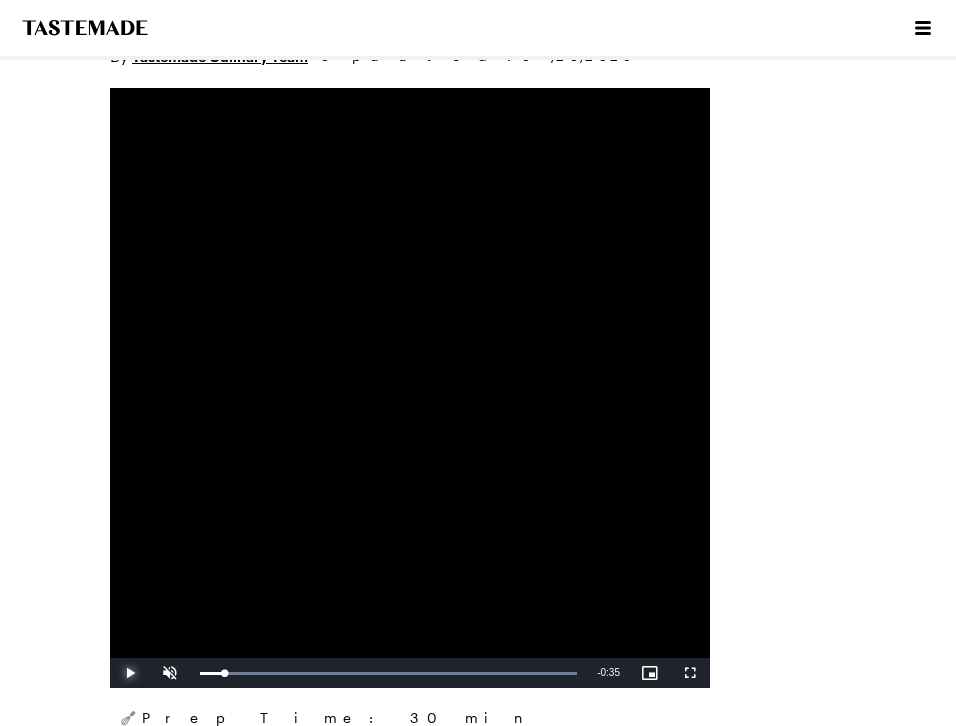 click at bounding box center [130, 673] 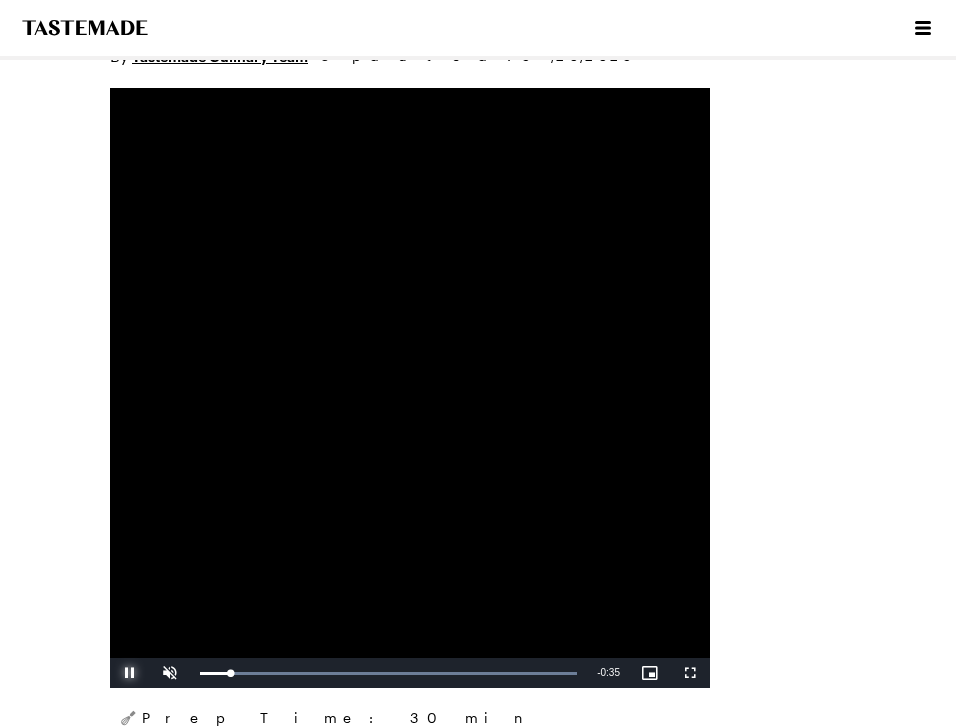 click at bounding box center (130, 673) 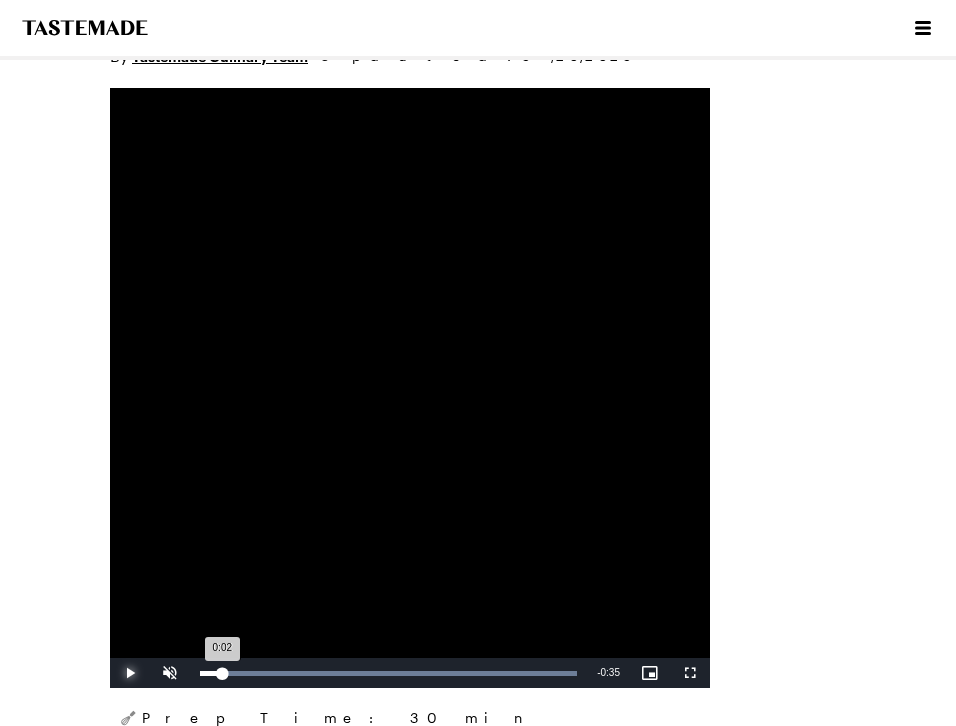 drag, startPoint x: 235, startPoint y: 672, endPoint x: 221, endPoint y: 672, distance: 14 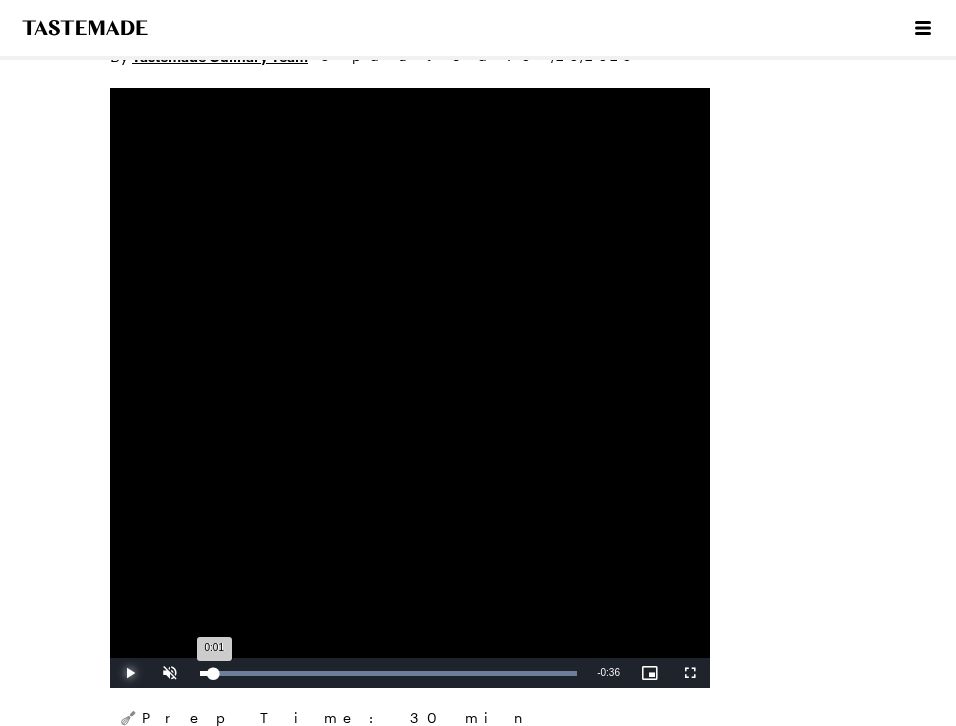 click on "0:01" at bounding box center (207, 673) 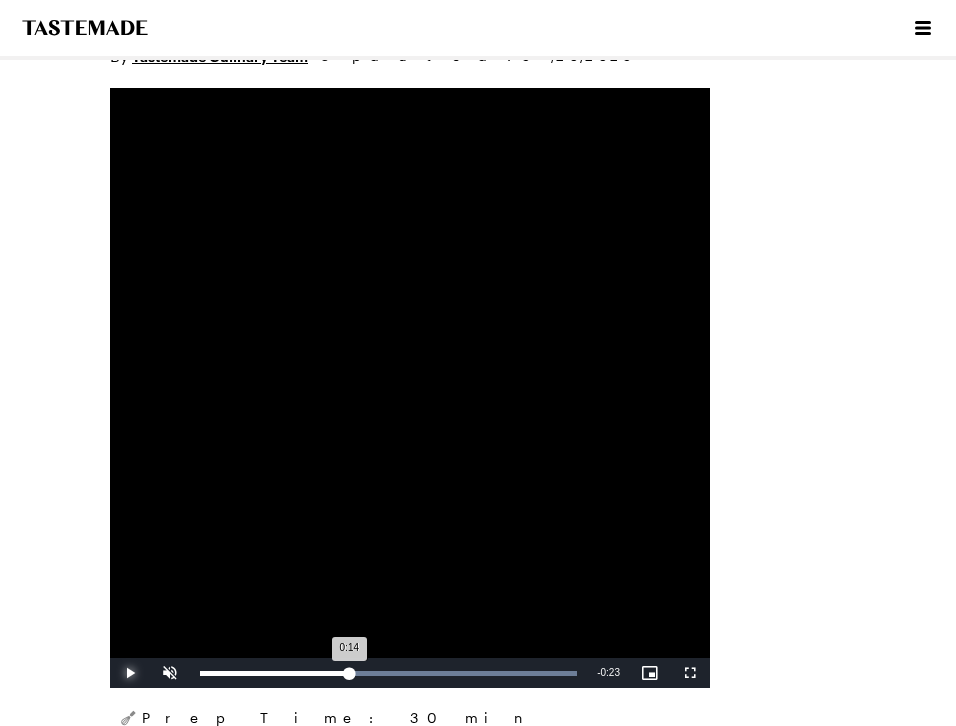drag, startPoint x: 211, startPoint y: 668, endPoint x: 349, endPoint y: 680, distance: 138.52075 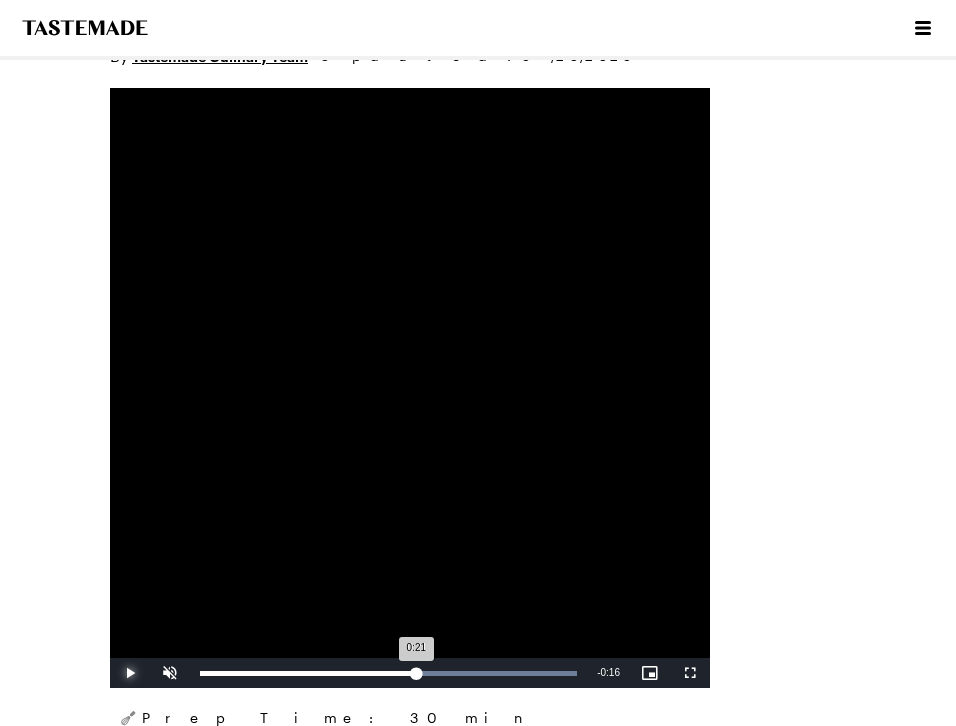 drag, startPoint x: 349, startPoint y: 673, endPoint x: 416, endPoint y: 680, distance: 67.36468 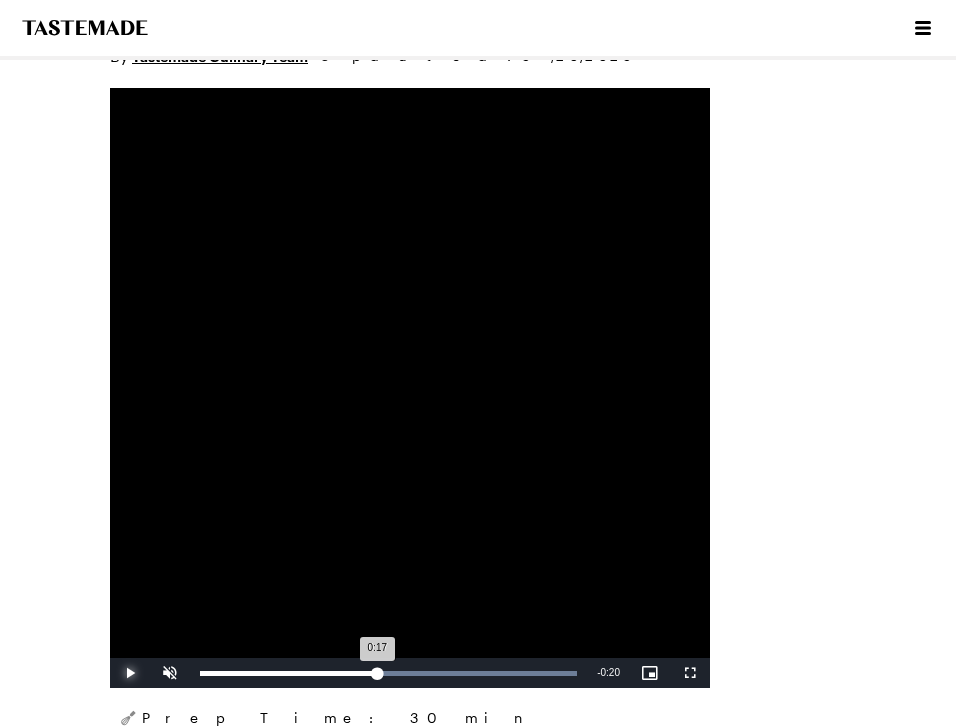 drag, startPoint x: 416, startPoint y: 672, endPoint x: 377, endPoint y: 671, distance: 39.012817 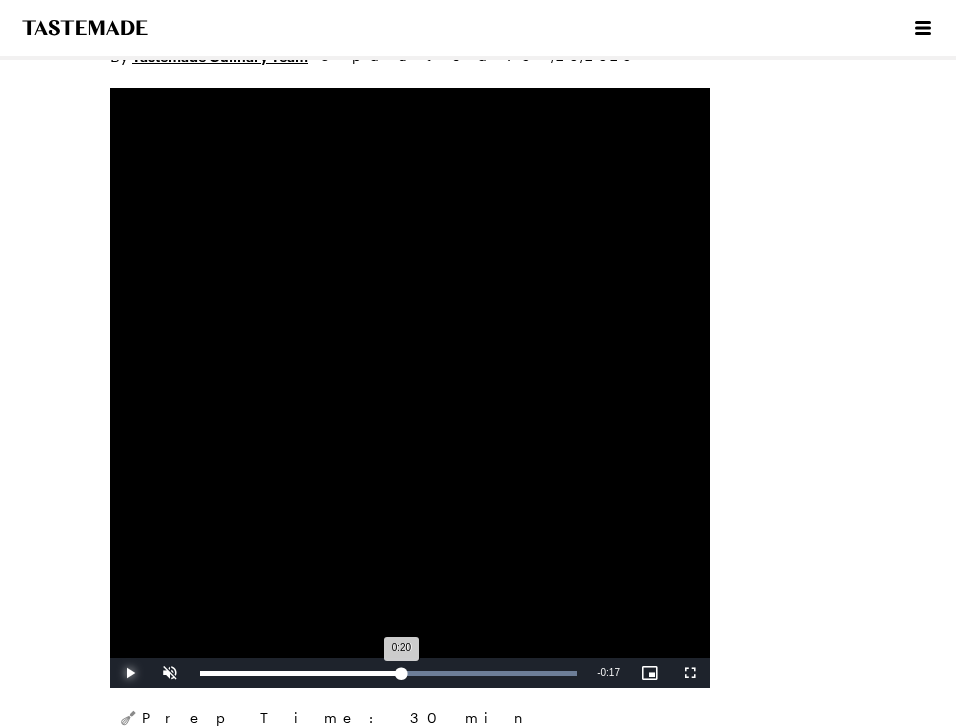 drag, startPoint x: 376, startPoint y: 668, endPoint x: 401, endPoint y: 670, distance: 25.079872 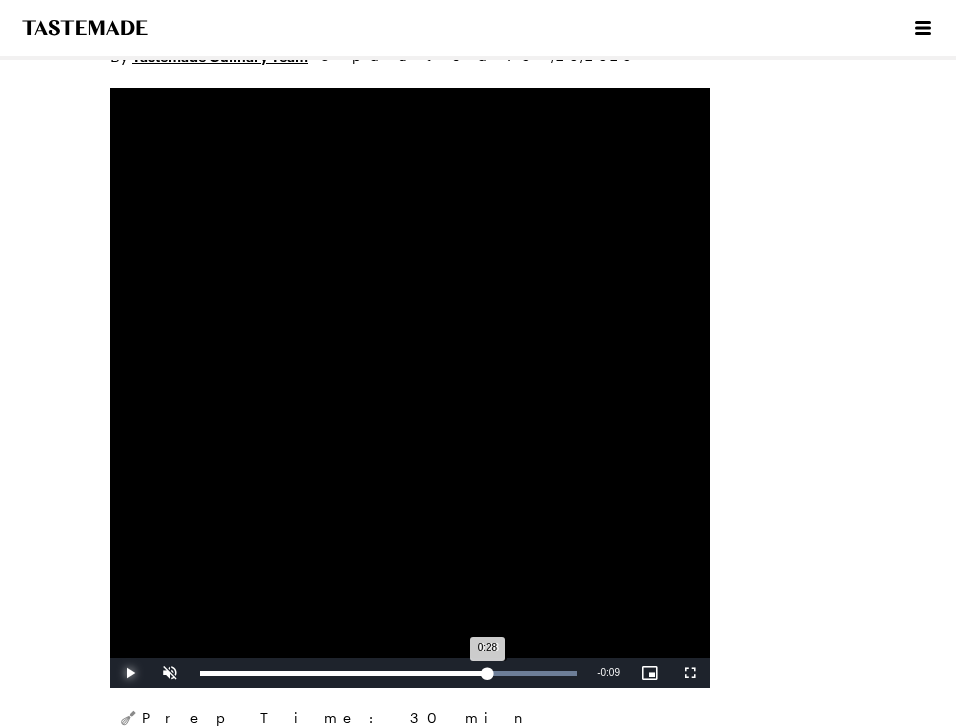 drag, startPoint x: 402, startPoint y: 671, endPoint x: 487, endPoint y: 668, distance: 85.052925 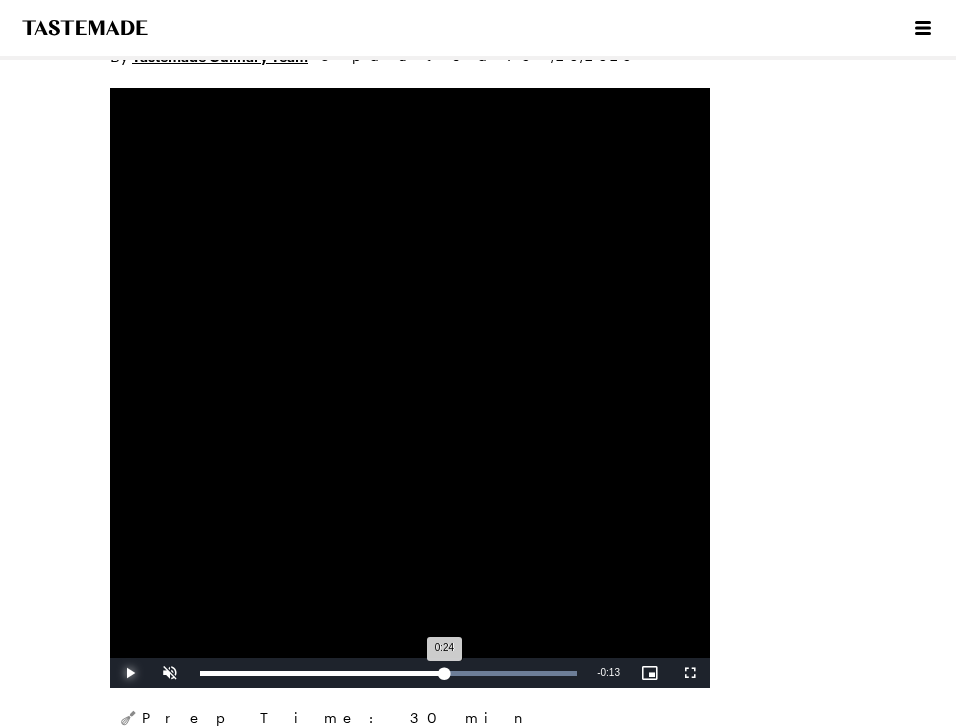drag, startPoint x: 486, startPoint y: 670, endPoint x: 443, endPoint y: 671, distance: 43.011627 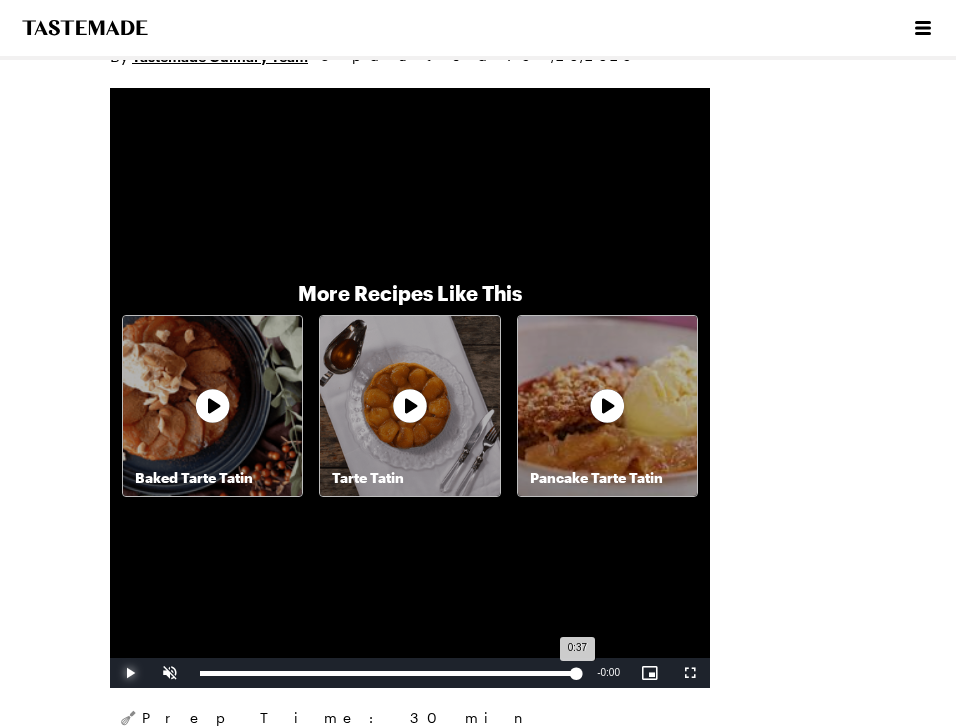 drag, startPoint x: 442, startPoint y: 672, endPoint x: 584, endPoint y: 675, distance: 142.0317 